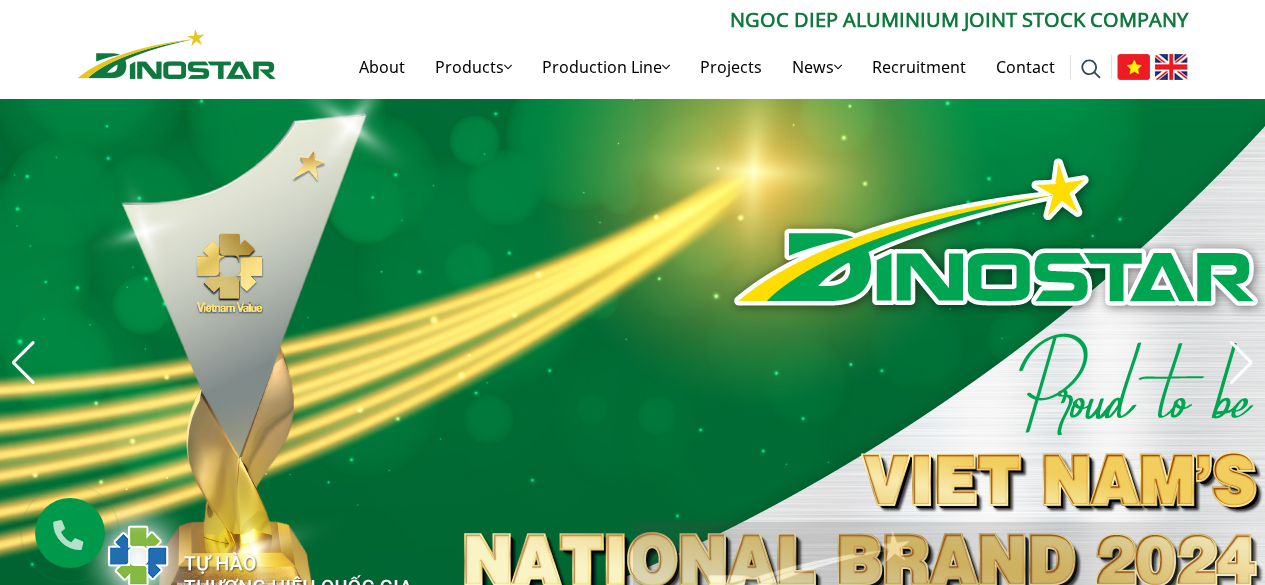 scroll, scrollTop: 0, scrollLeft: 0, axis: both 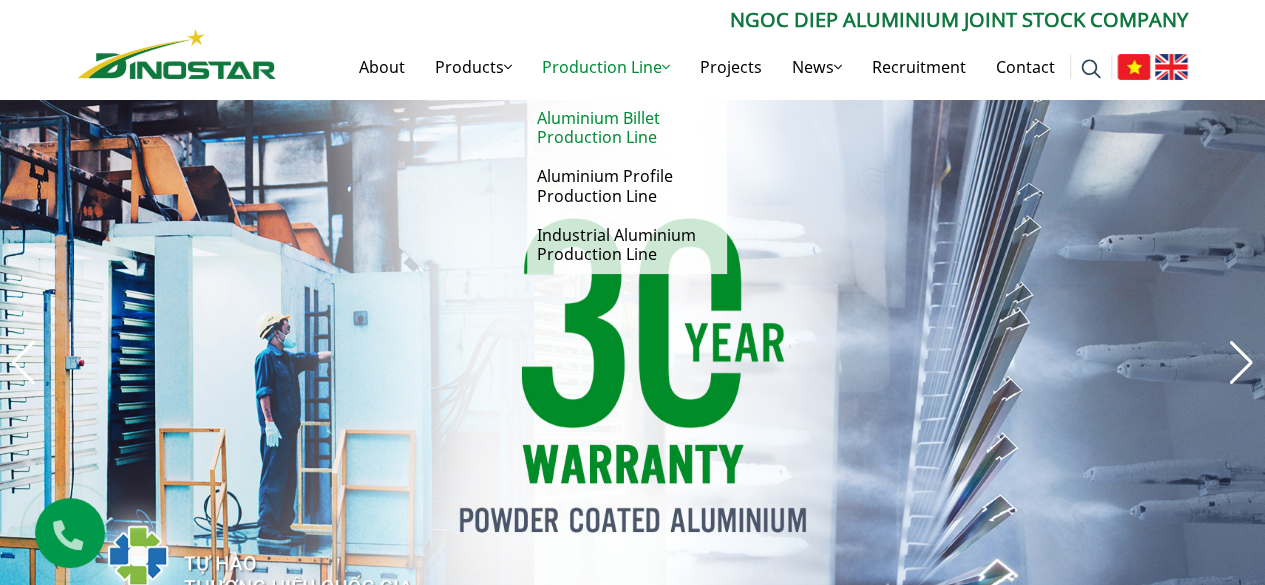 click on "Aluminium Billet Production Line" at bounding box center [627, 128] 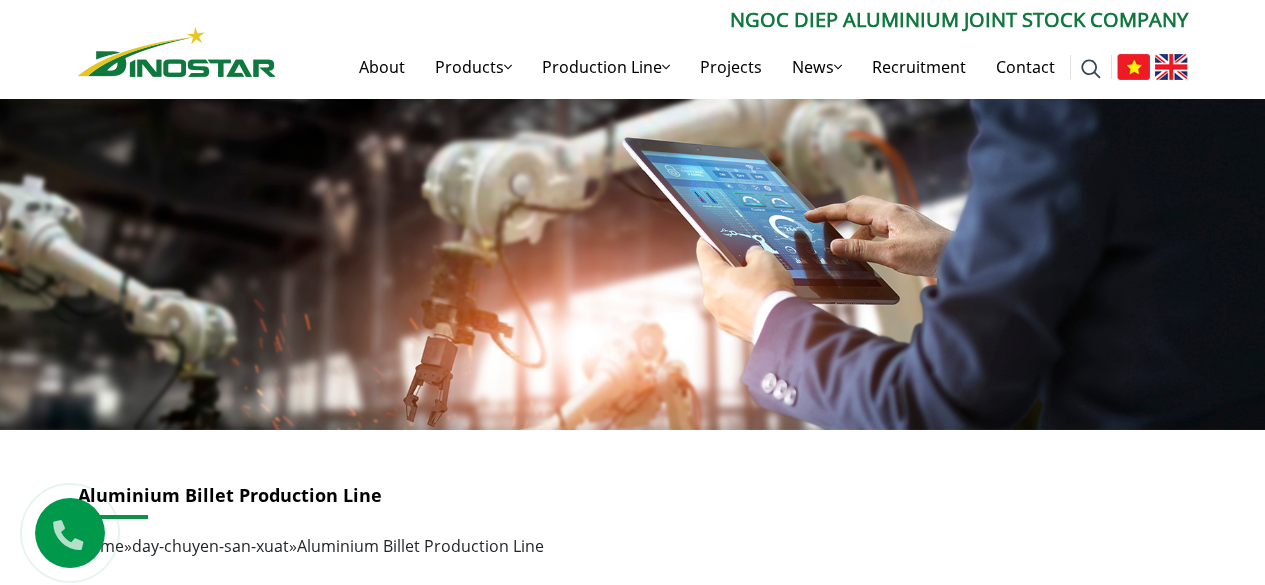 scroll, scrollTop: 0, scrollLeft: 0, axis: both 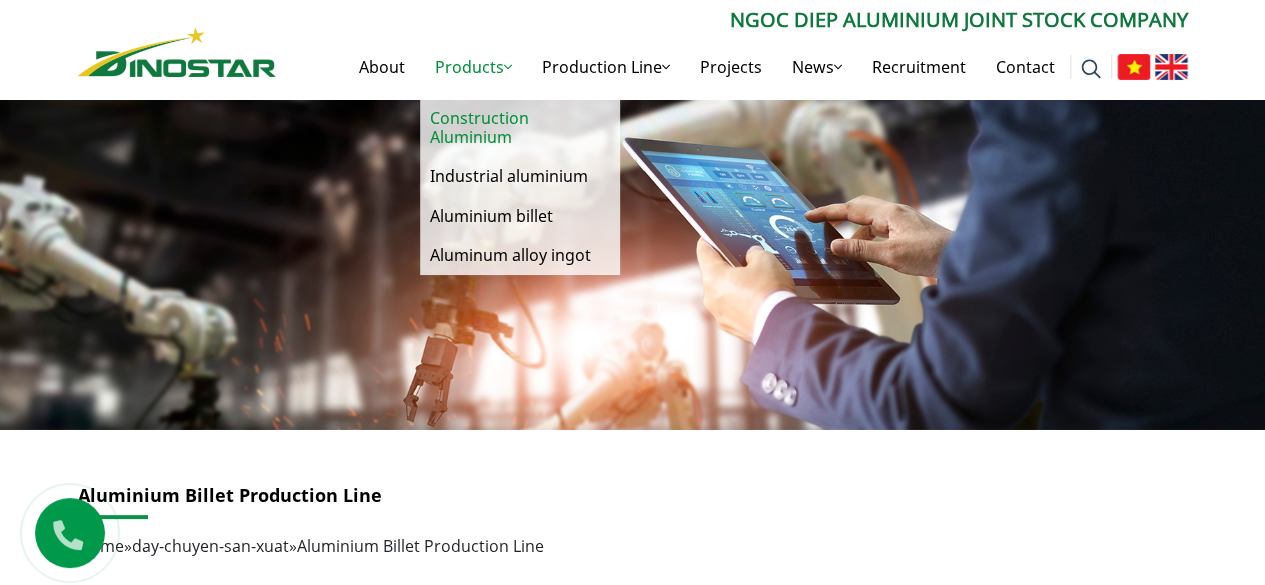 click on "Construction Aluminium" at bounding box center (520, 128) 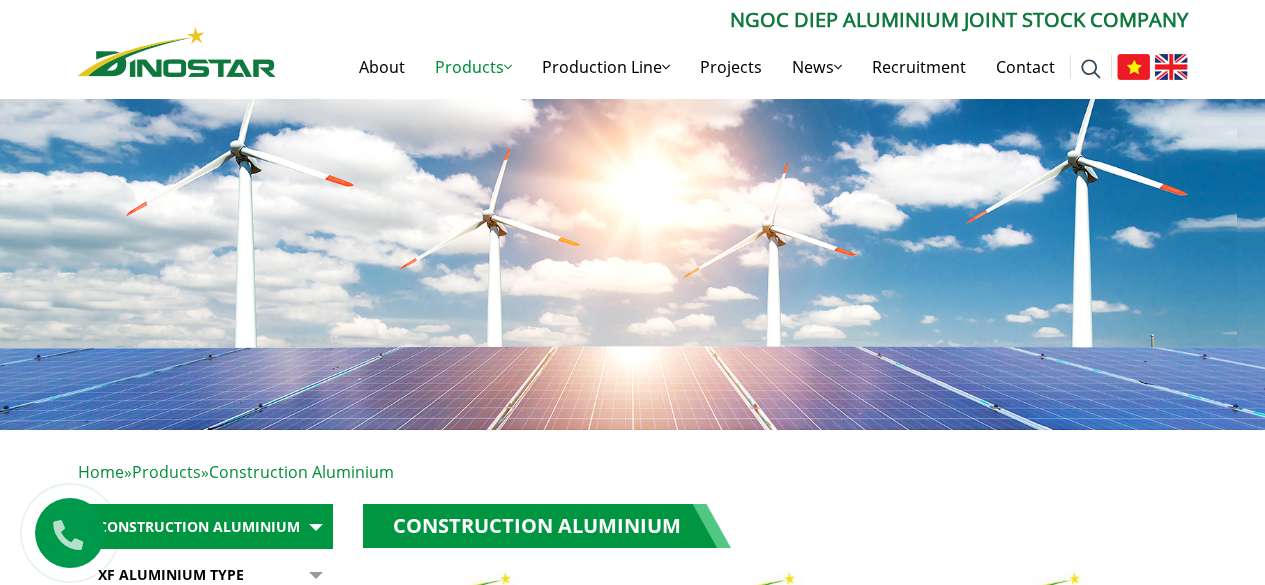 scroll, scrollTop: 0, scrollLeft: 0, axis: both 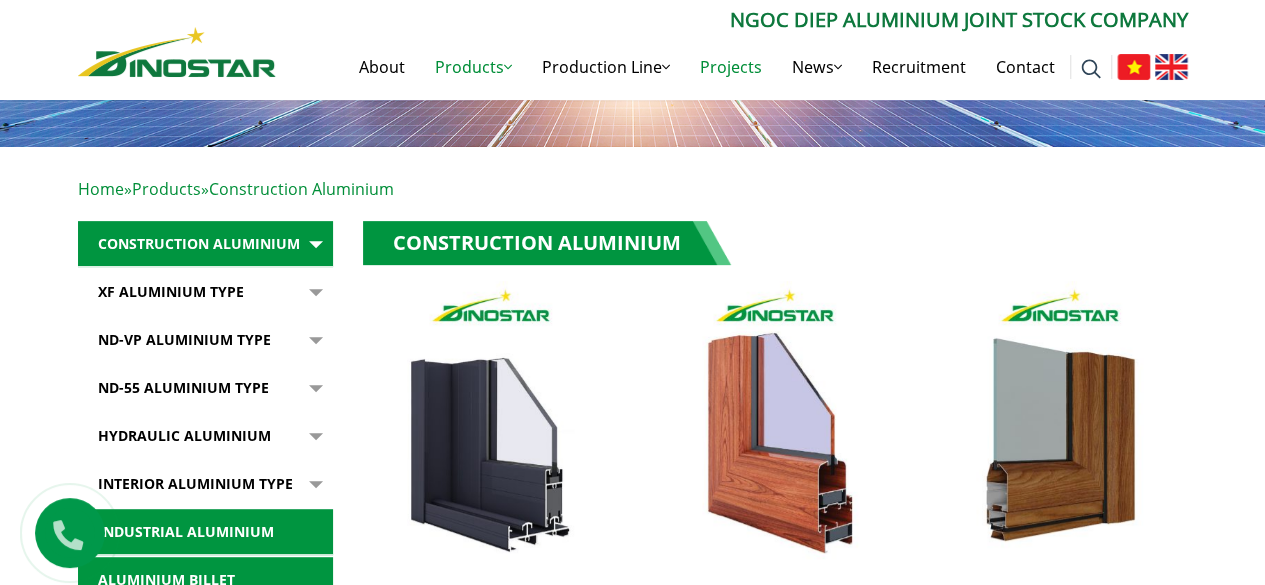 click on "Projects" at bounding box center [731, 67] 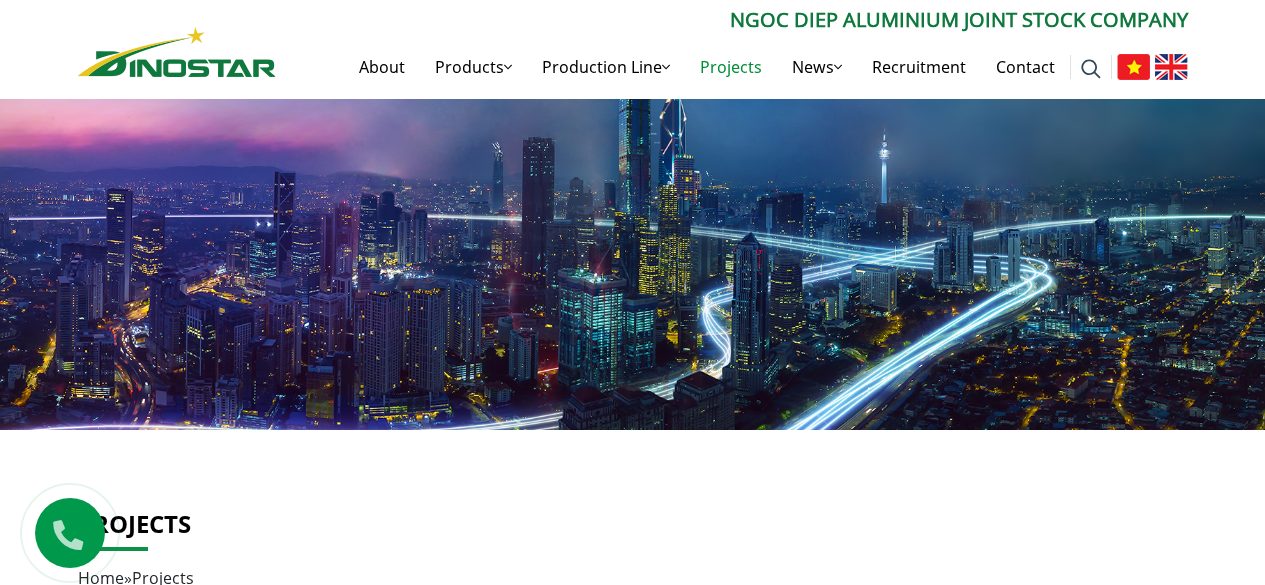 scroll, scrollTop: 0, scrollLeft: 0, axis: both 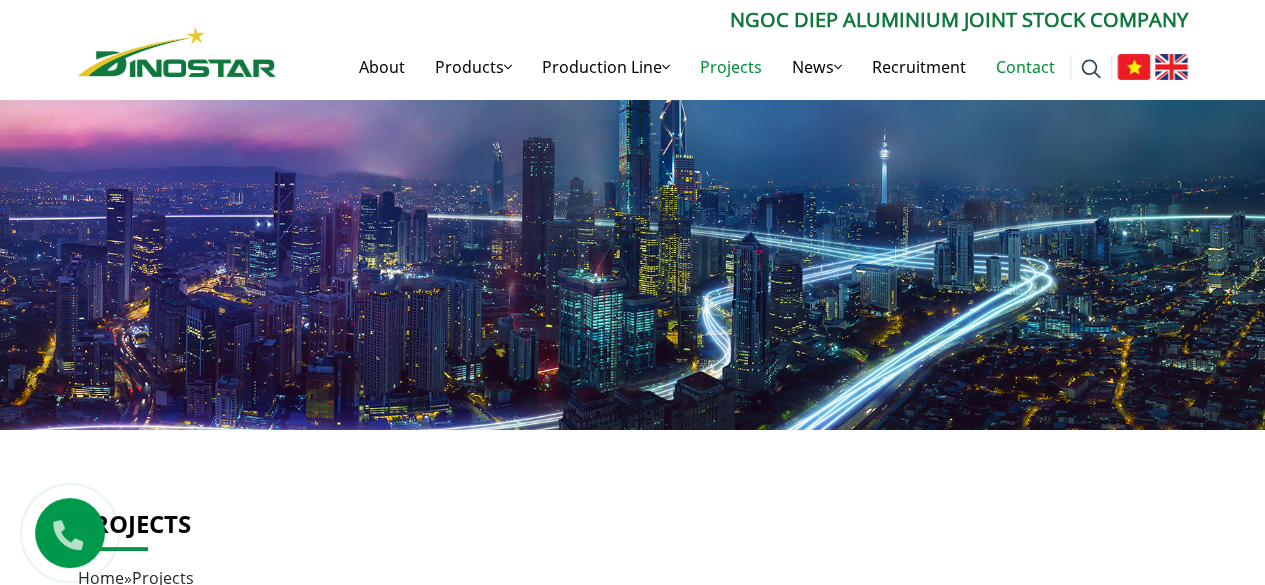 click on "Contact" at bounding box center [1025, 67] 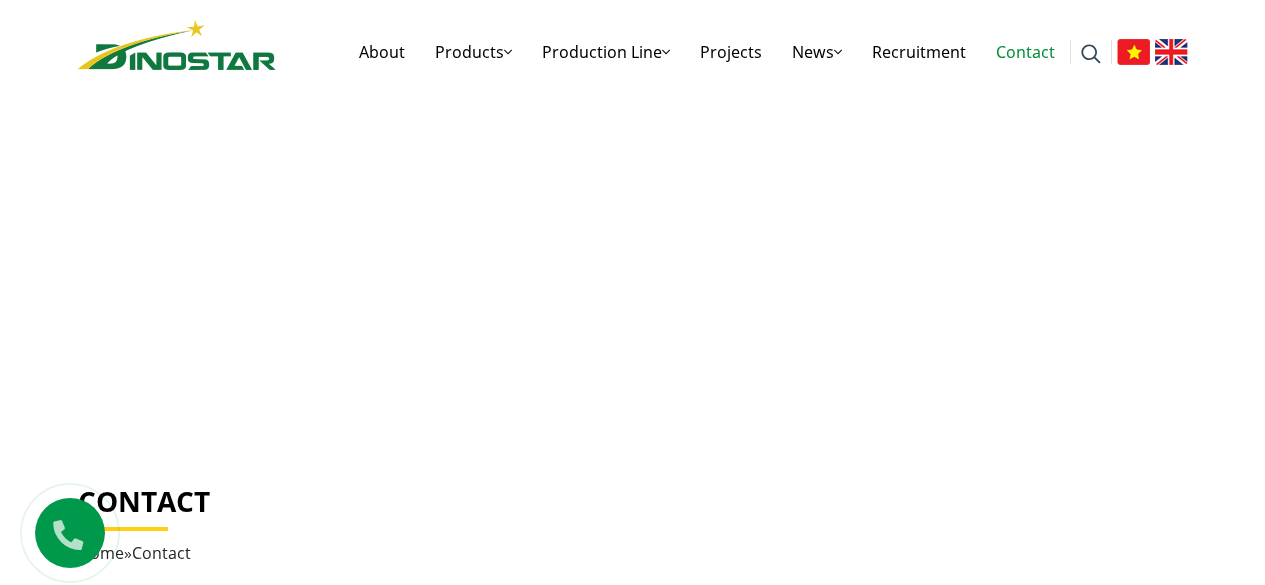 scroll, scrollTop: 0, scrollLeft: 0, axis: both 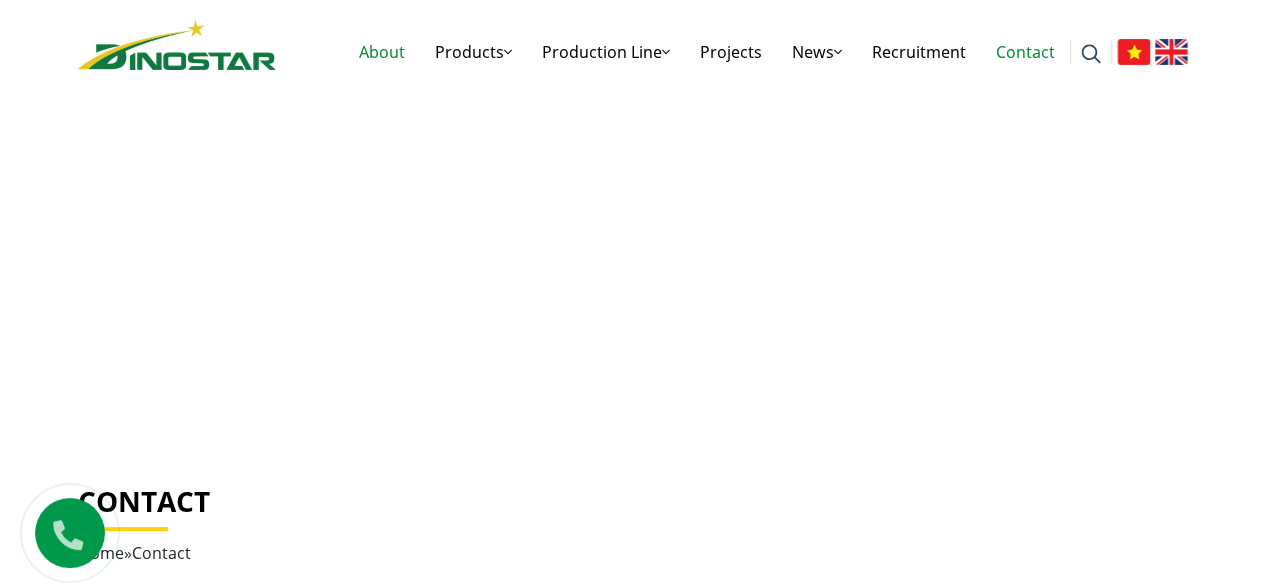 click on "About" at bounding box center (382, 52) 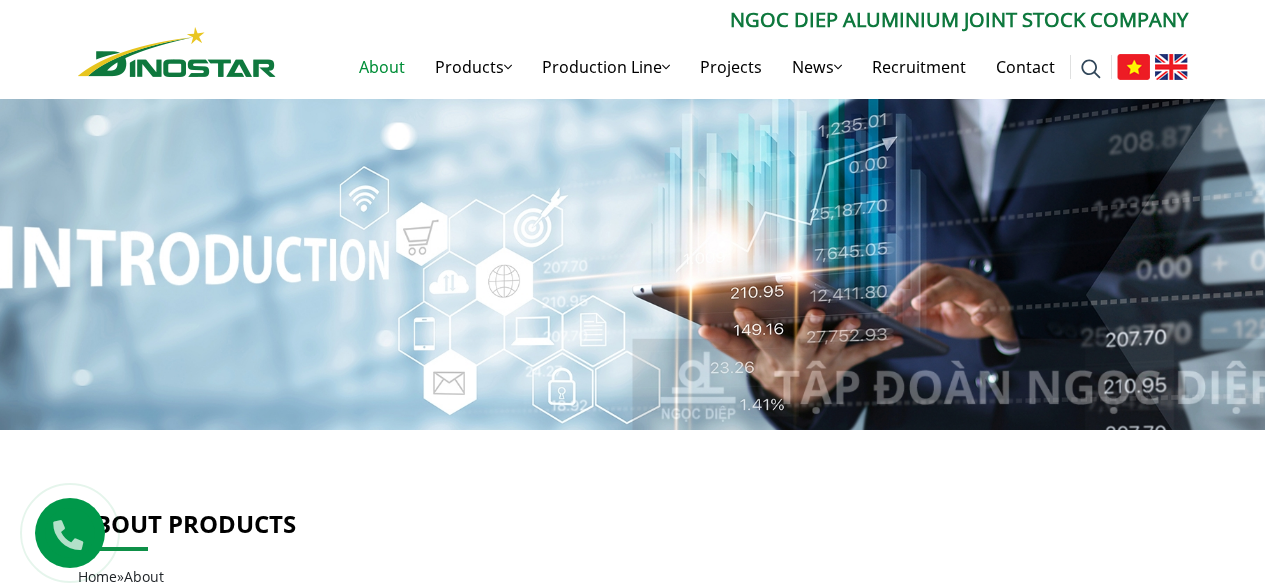 scroll, scrollTop: 0, scrollLeft: 0, axis: both 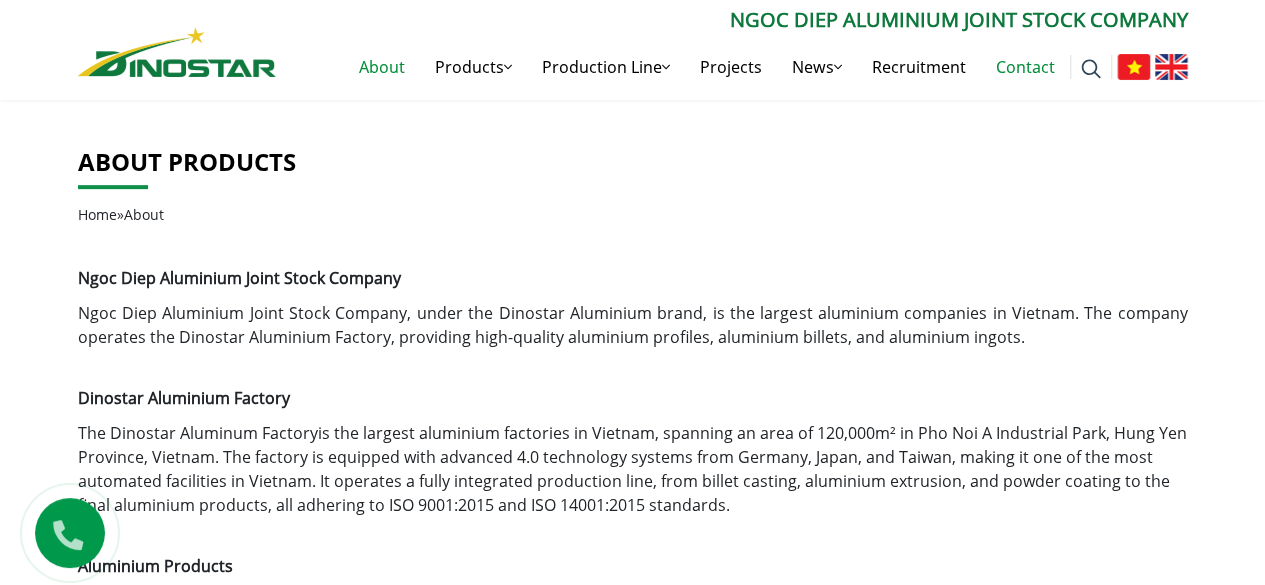 click on "Contact" at bounding box center (1025, 67) 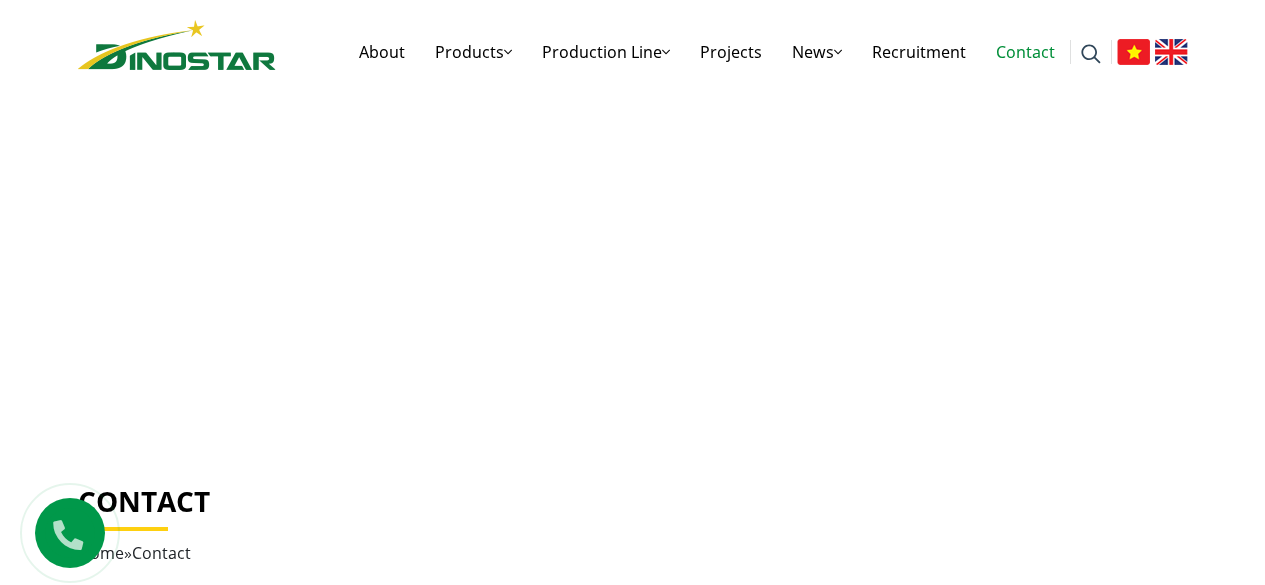 scroll, scrollTop: 0, scrollLeft: 0, axis: both 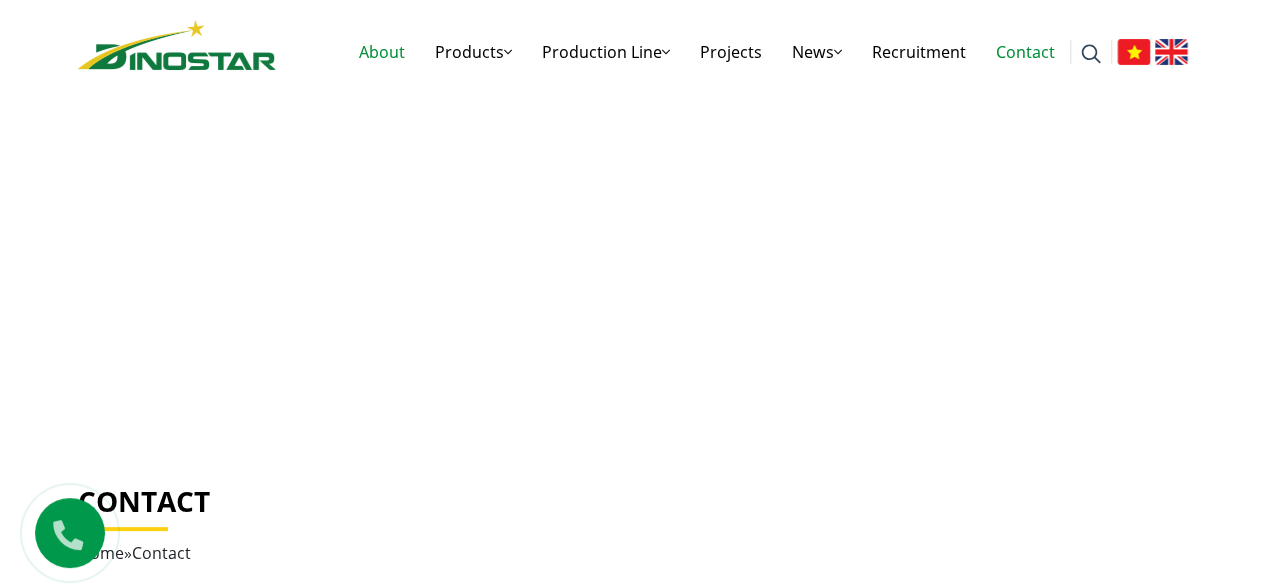 click on "About" at bounding box center (382, 52) 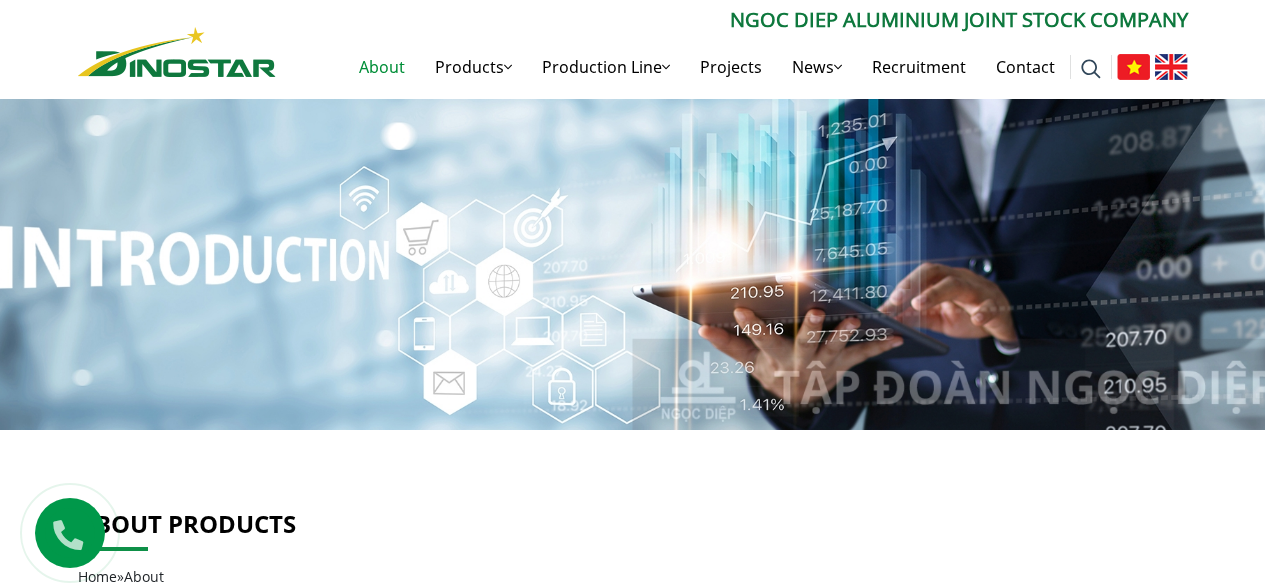 scroll, scrollTop: 0, scrollLeft: 0, axis: both 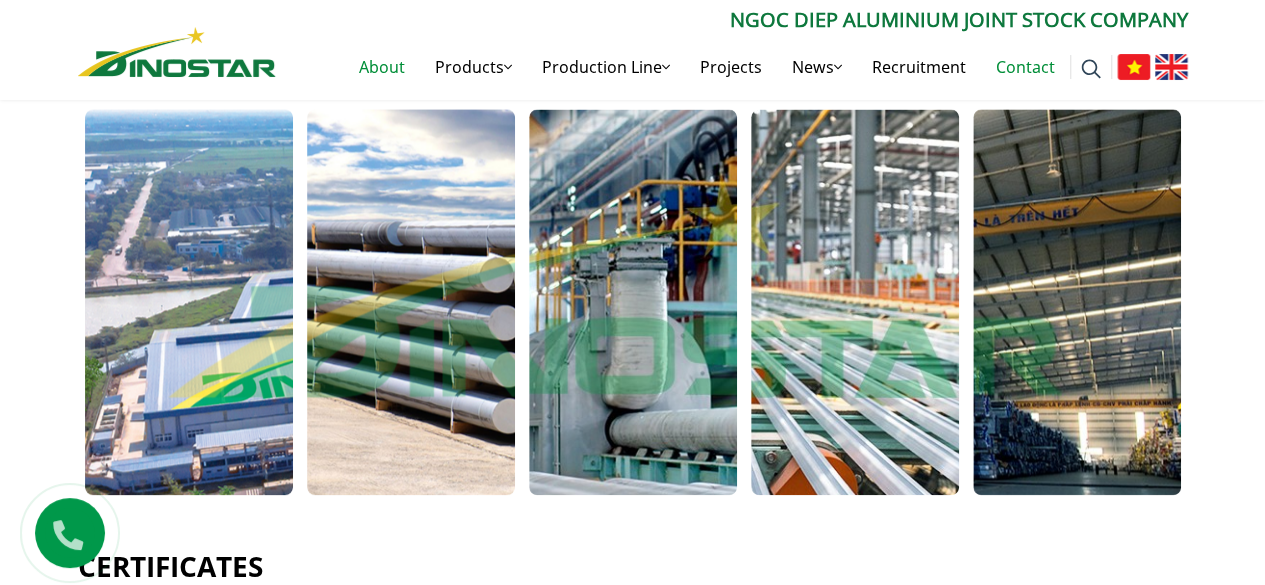 click on "Contact" at bounding box center (1025, 67) 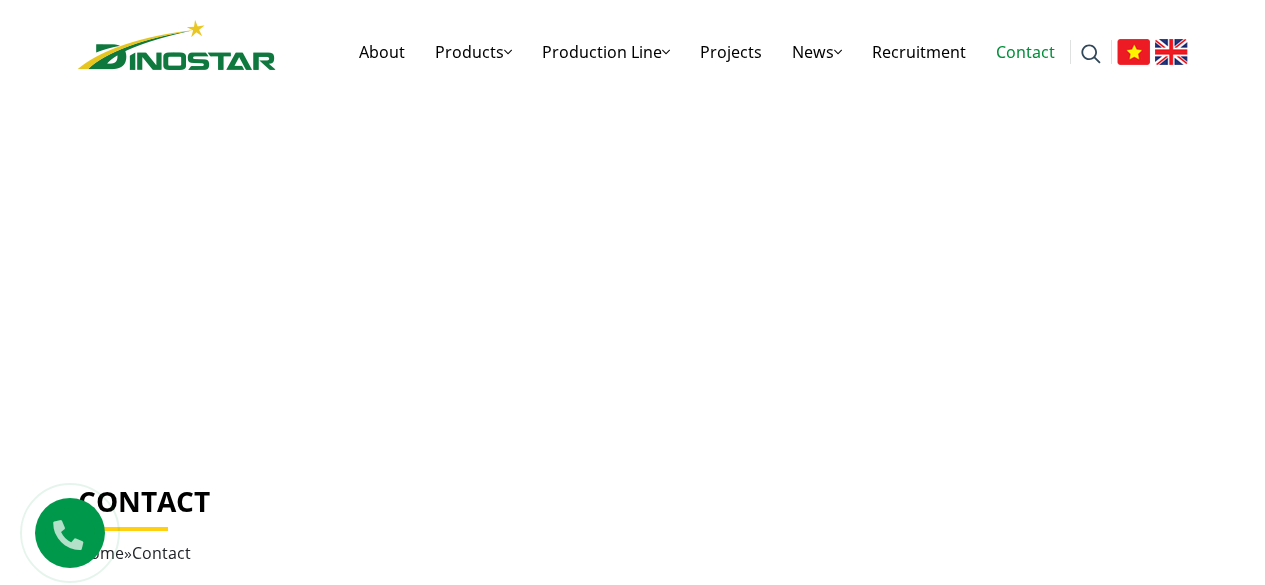 scroll, scrollTop: 0, scrollLeft: 0, axis: both 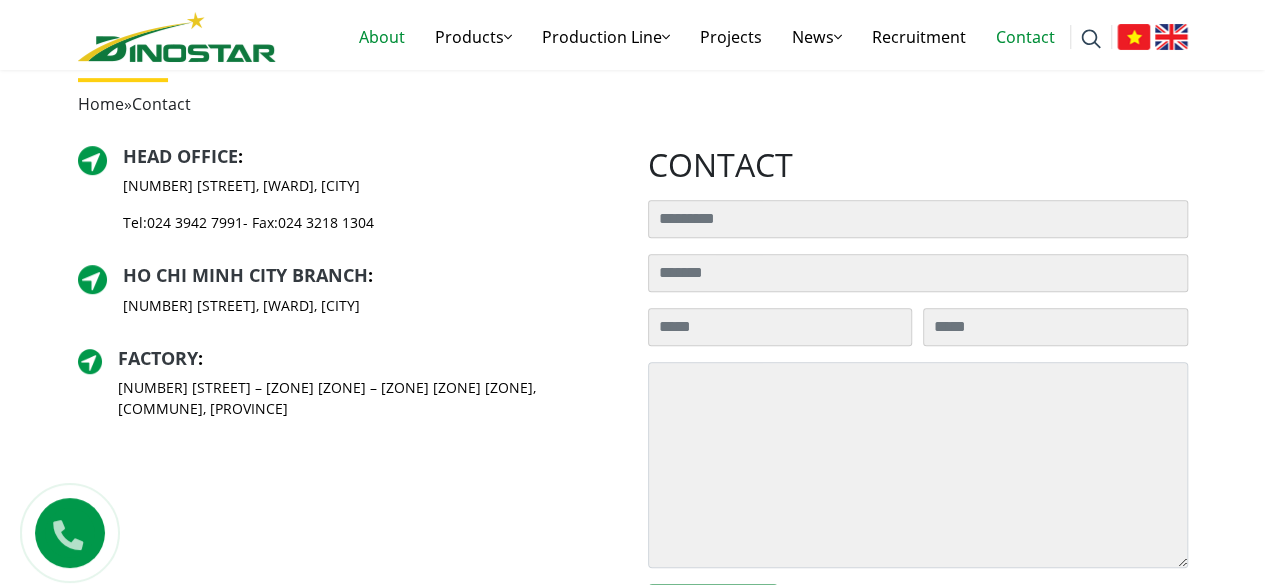 click on "About" at bounding box center (382, 37) 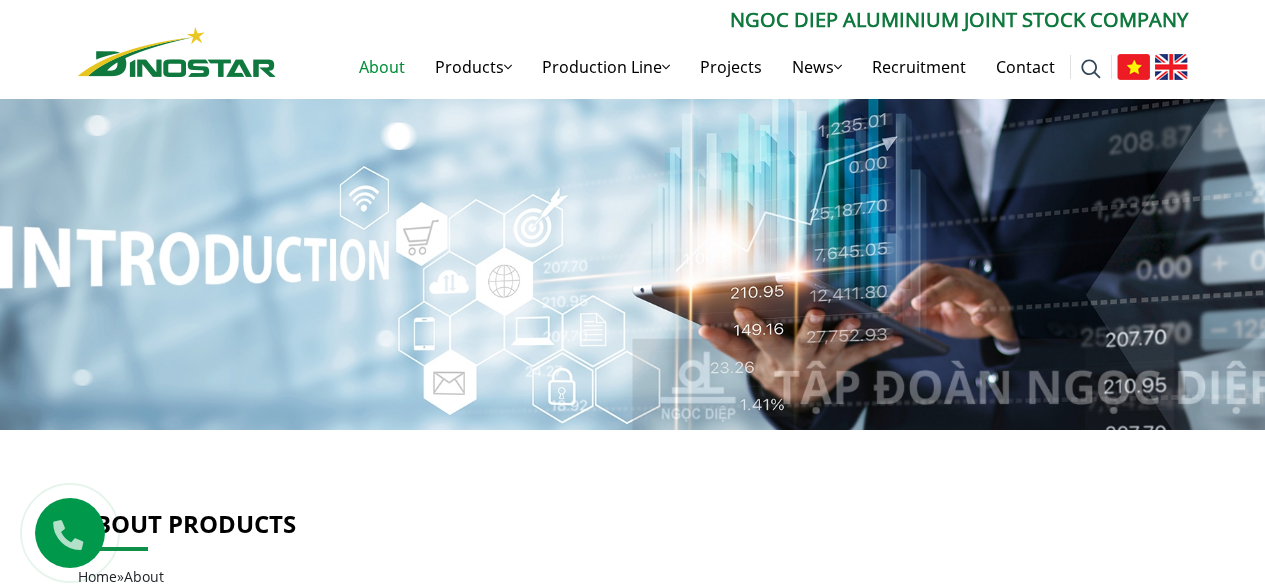 scroll, scrollTop: 0, scrollLeft: 0, axis: both 